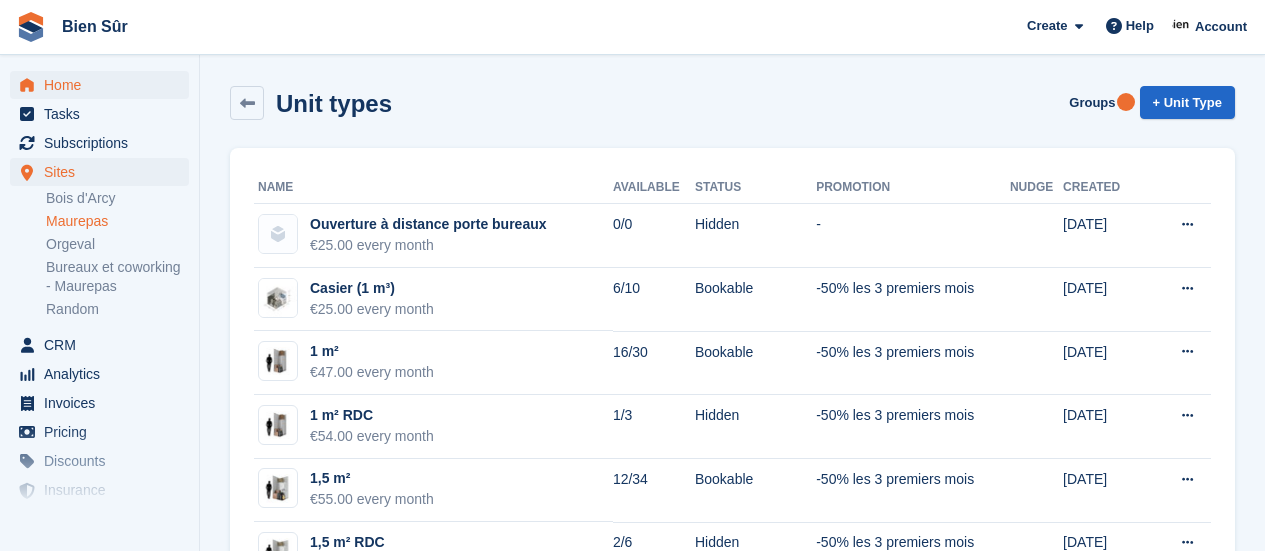 scroll, scrollTop: 1400, scrollLeft: 0, axis: vertical 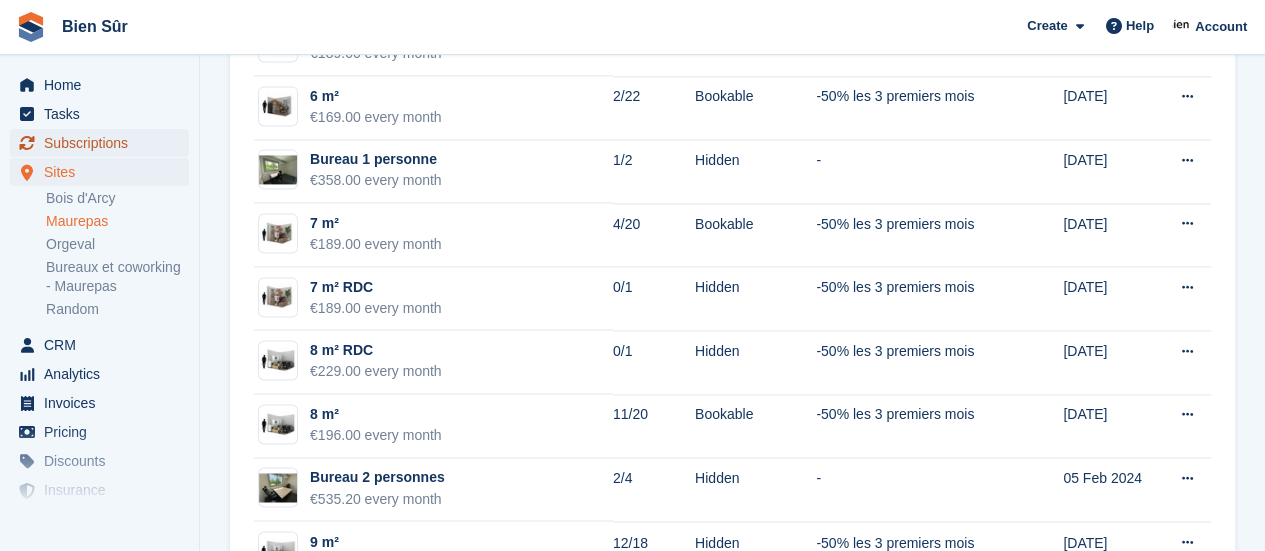 click on "Subscriptions" at bounding box center (104, 143) 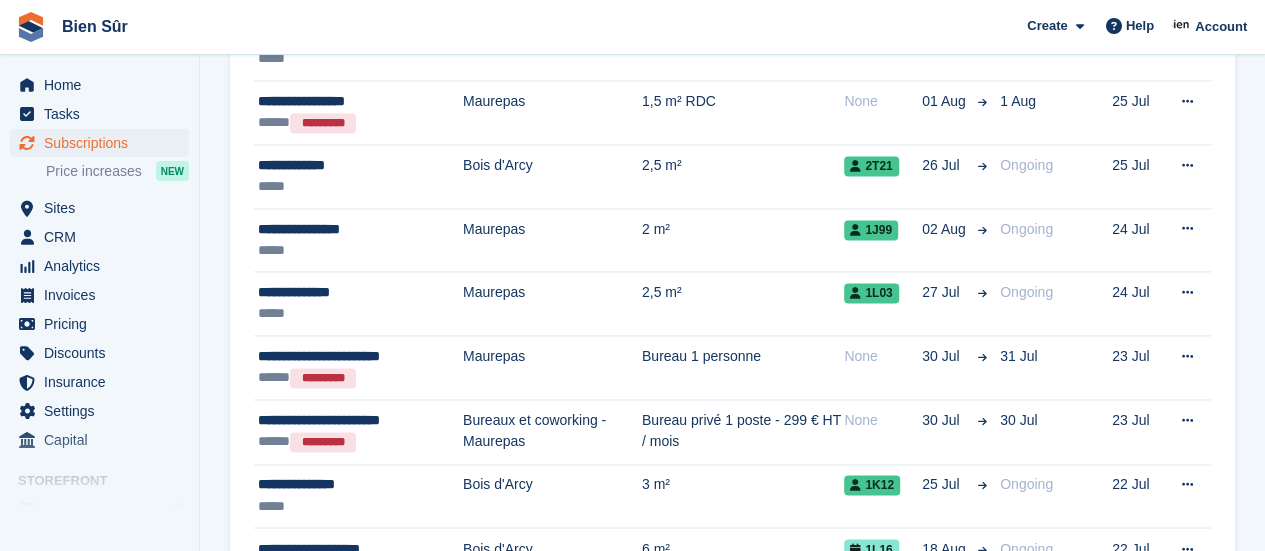 scroll, scrollTop: 0, scrollLeft: 0, axis: both 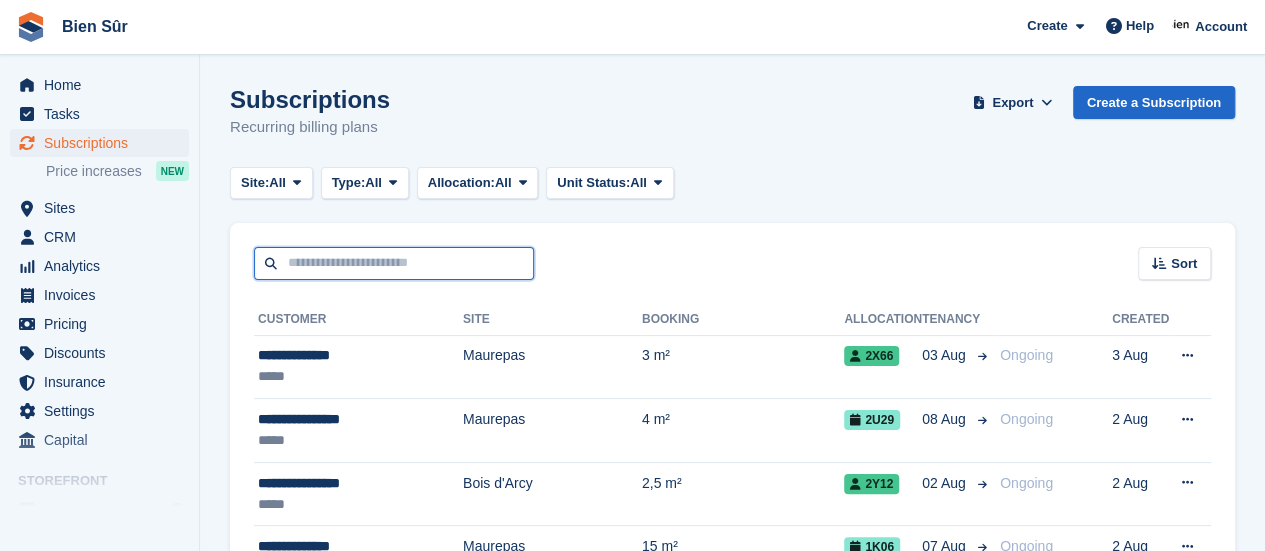 click at bounding box center (394, 263) 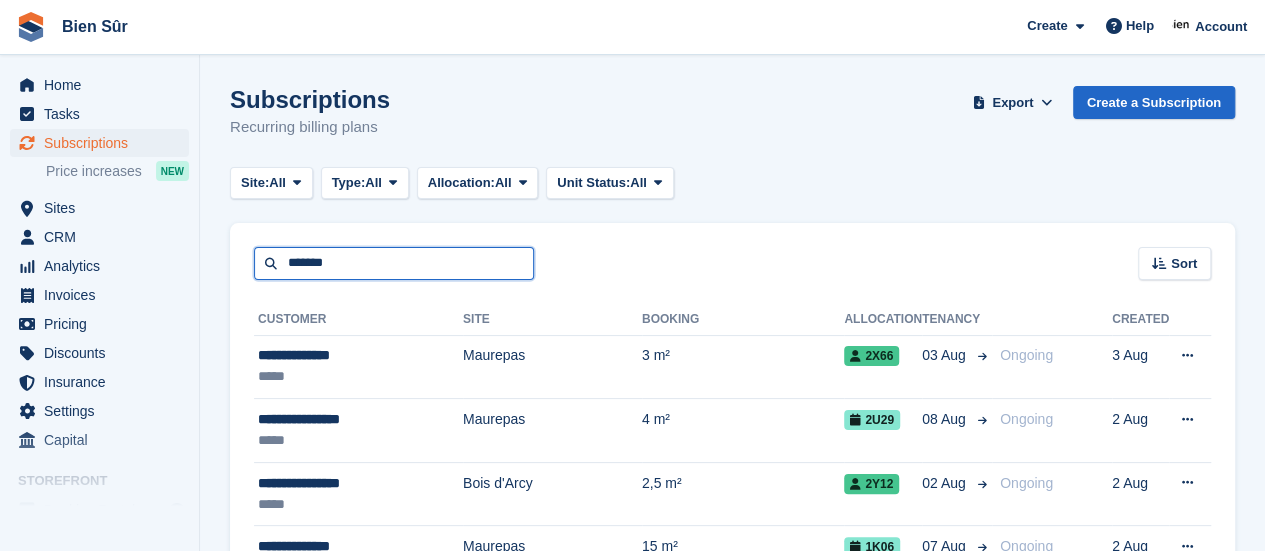 type on "*******" 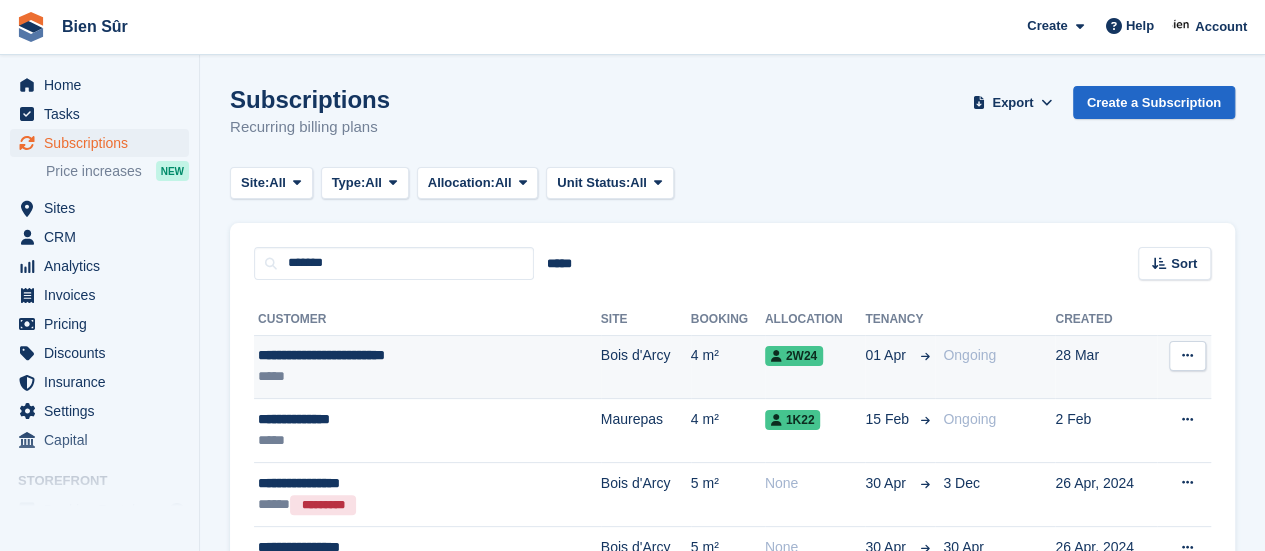 click on "*****" at bounding box center (390, 376) 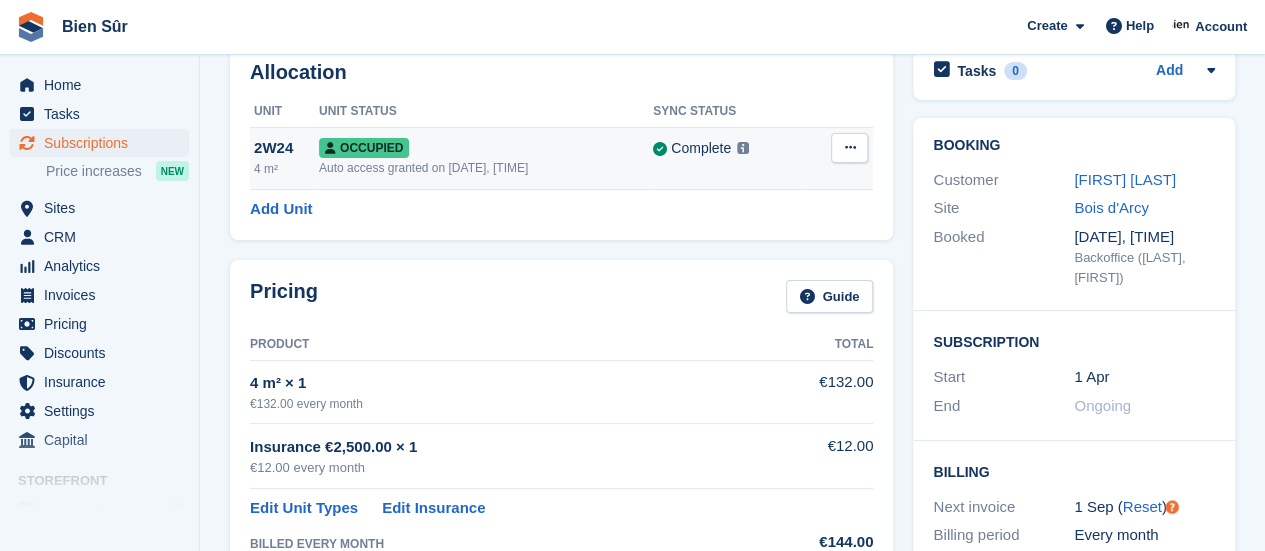 scroll, scrollTop: 0, scrollLeft: 0, axis: both 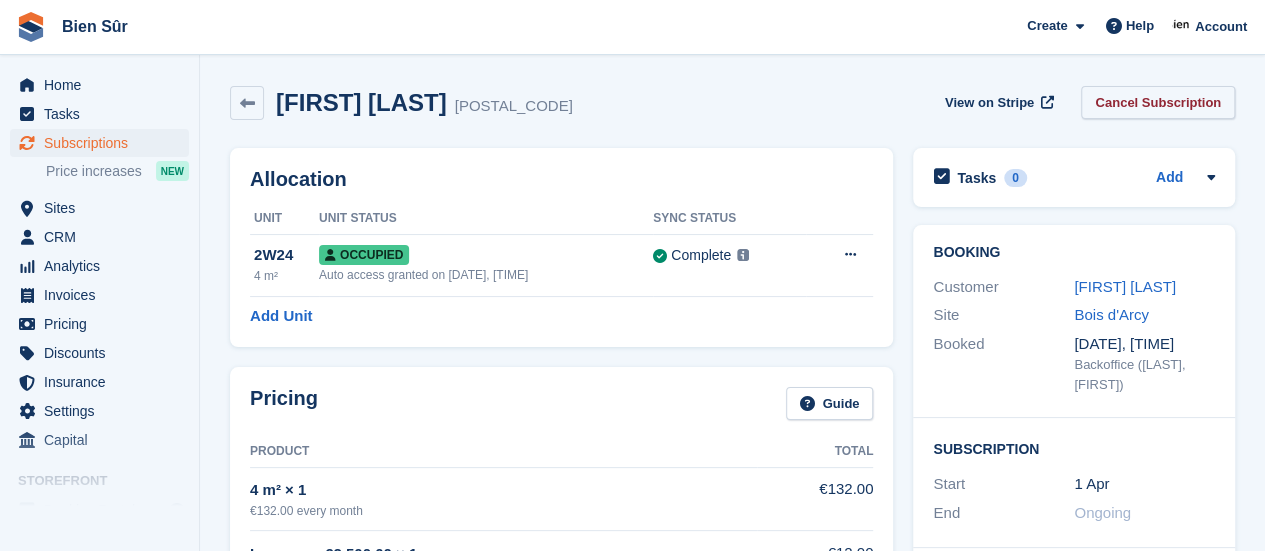 click on "Cancel Subscription" at bounding box center (1158, 102) 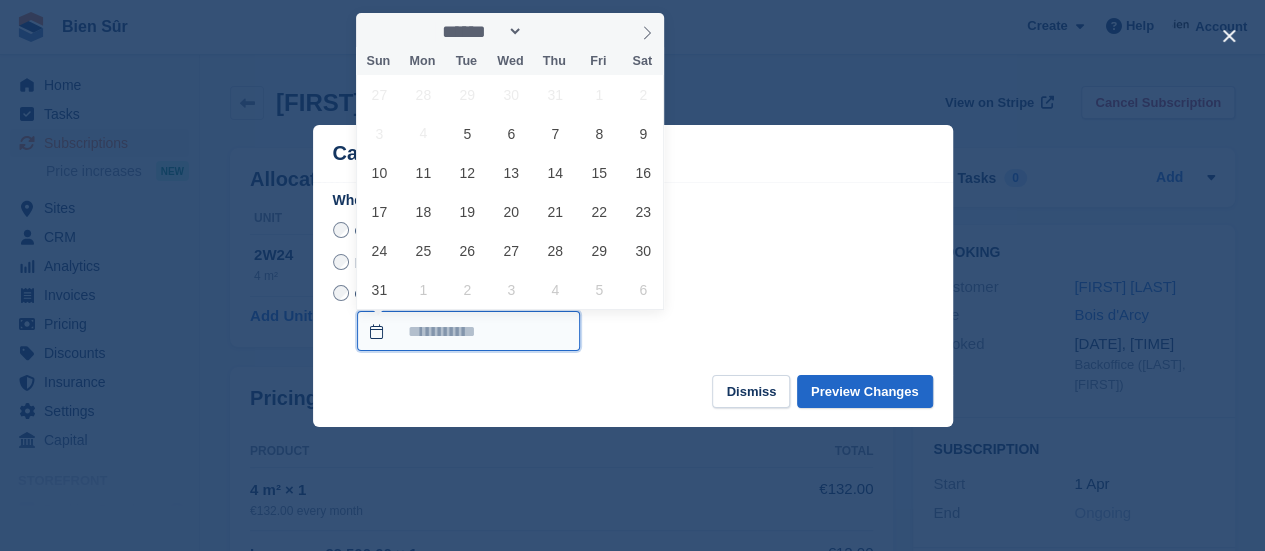 click on "On a custom date" at bounding box center [468, 331] 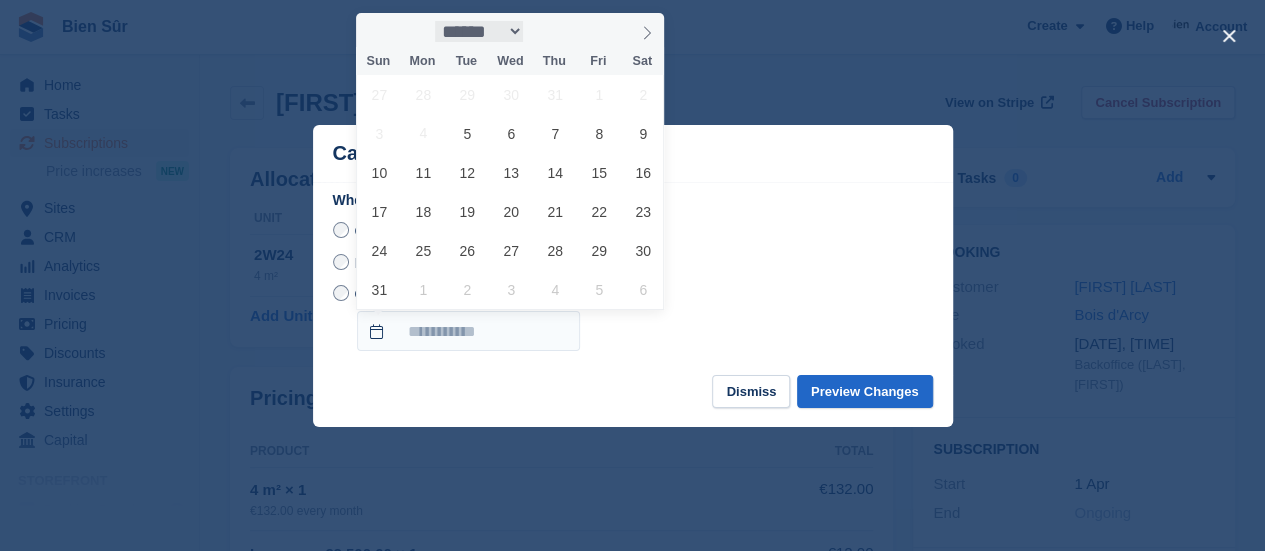 click on "****** ********* ******* ******** ********" at bounding box center [479, 31] 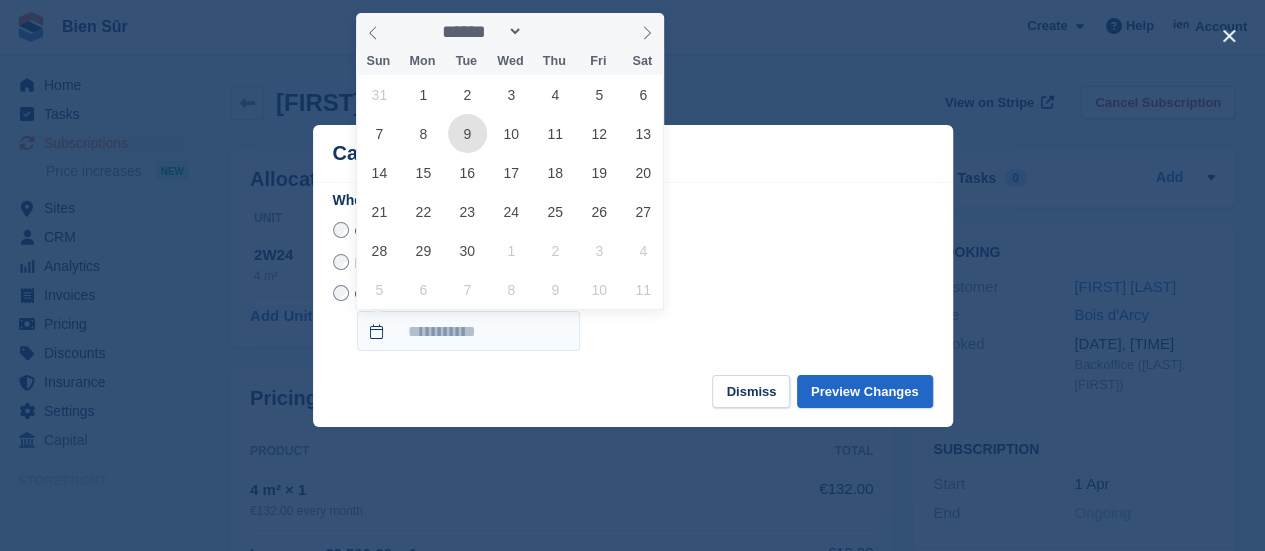 click on "9" at bounding box center [467, 133] 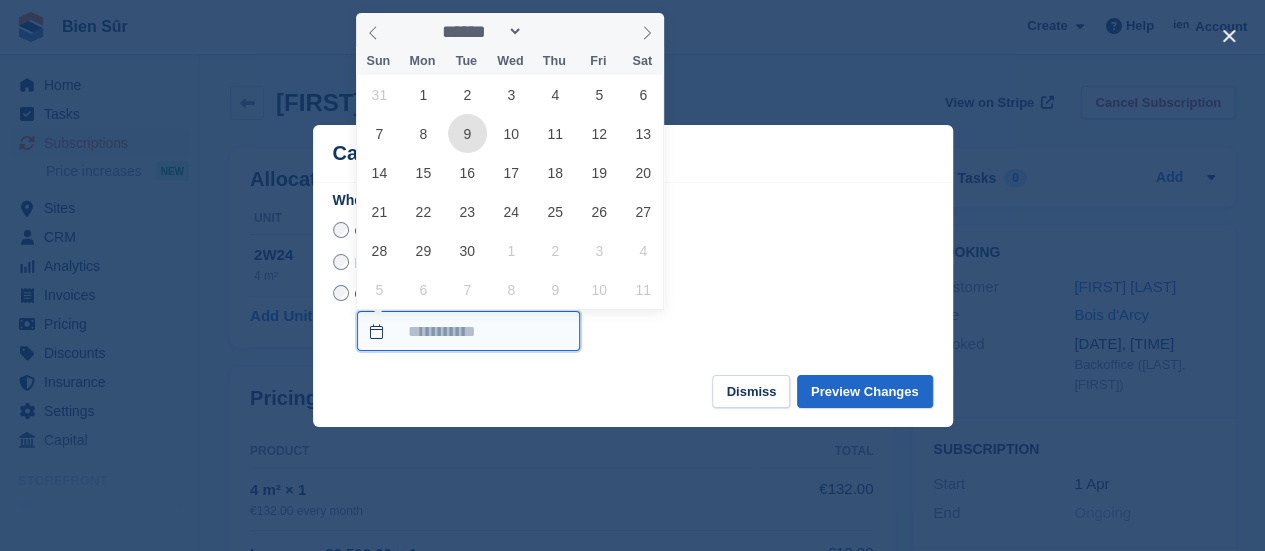 type on "**********" 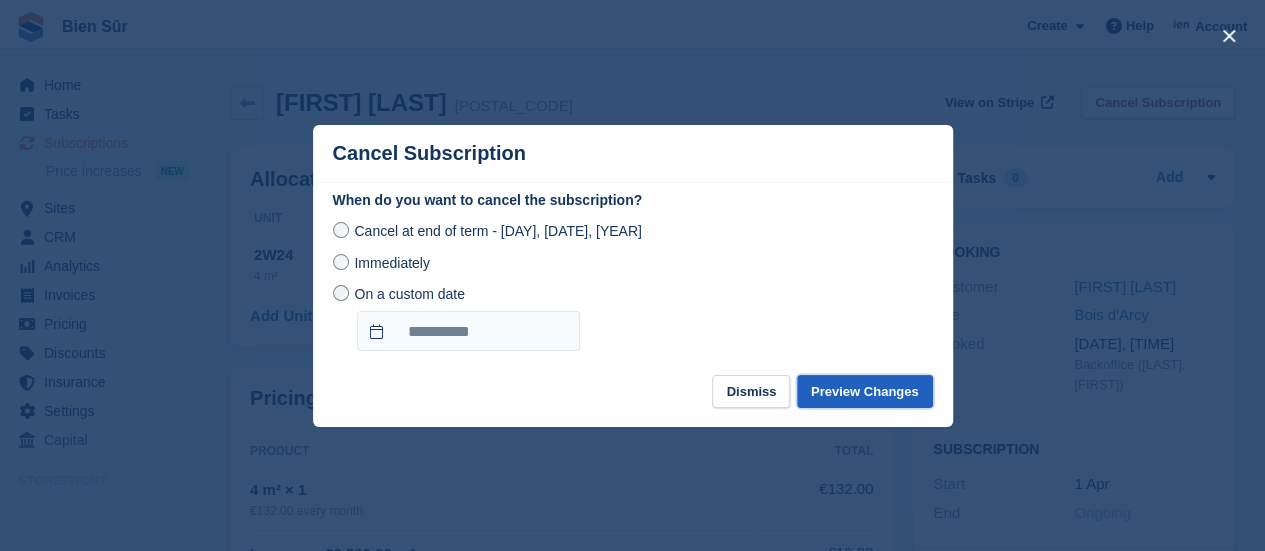 click on "Preview Changes" at bounding box center (865, 391) 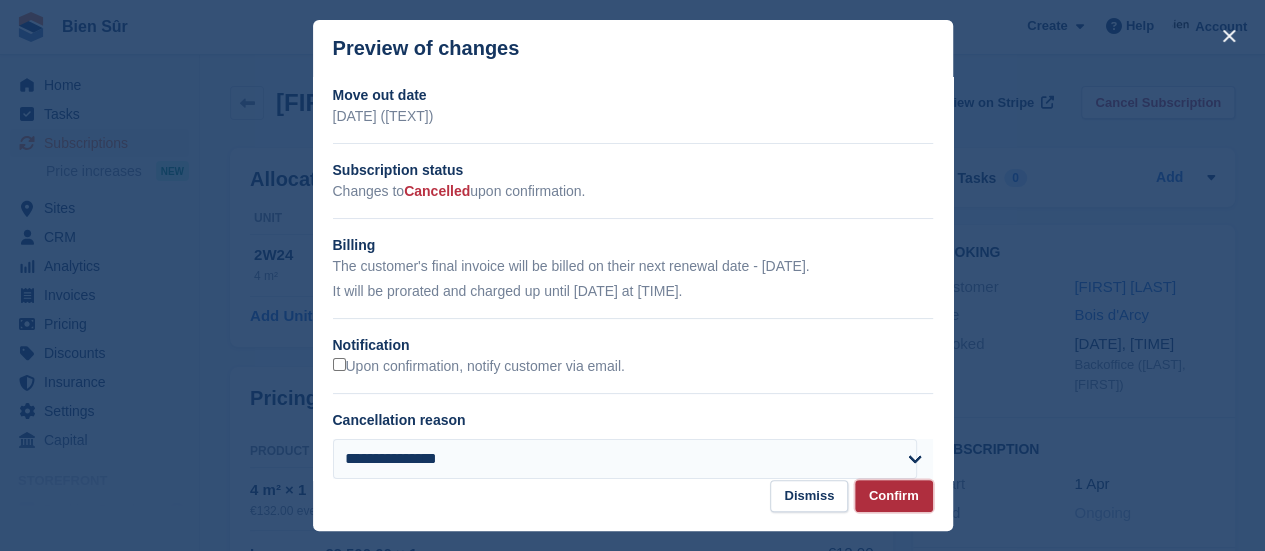 click on "Confirm" at bounding box center [894, 496] 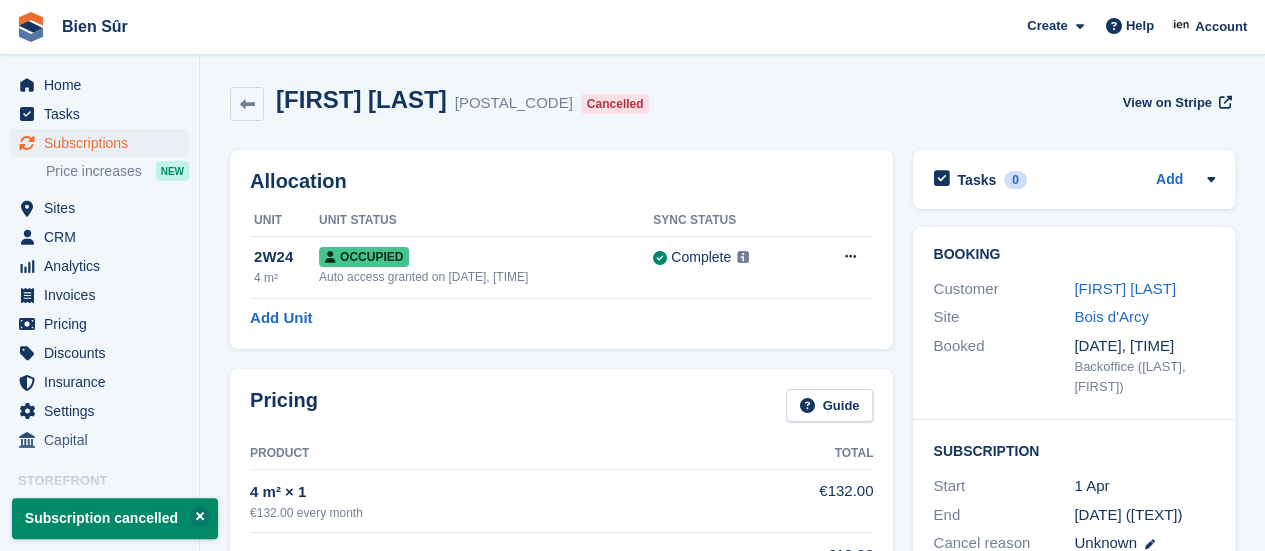 click on "CJJ ROBERT Cyrille Robert
79512
Cancelled
View on Stripe" at bounding box center (732, 108) 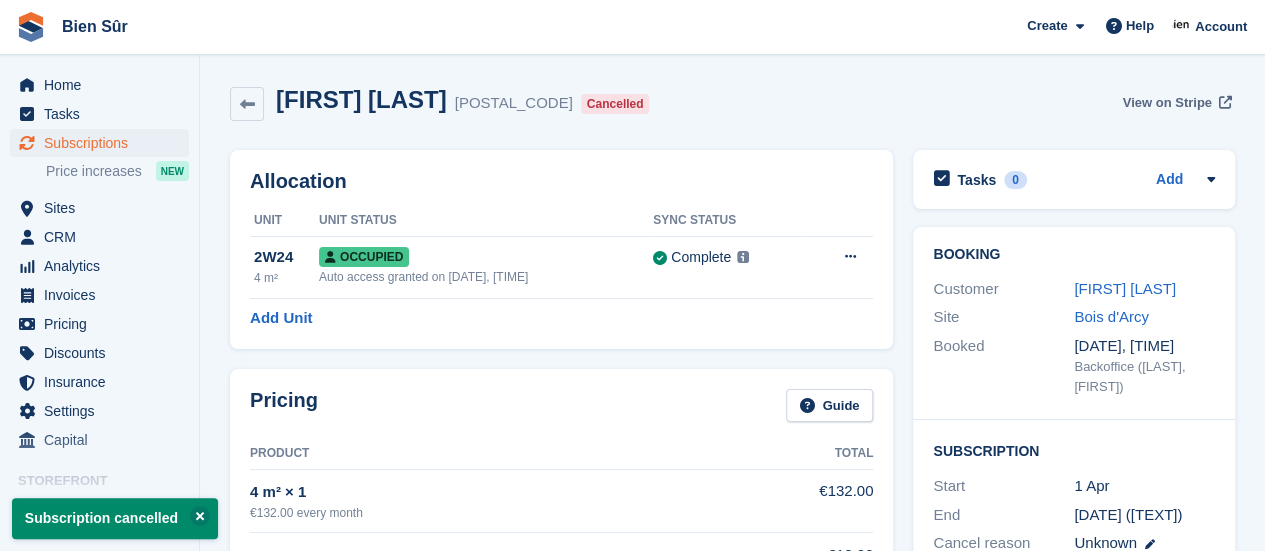 click on "View on Stripe" at bounding box center (1166, 103) 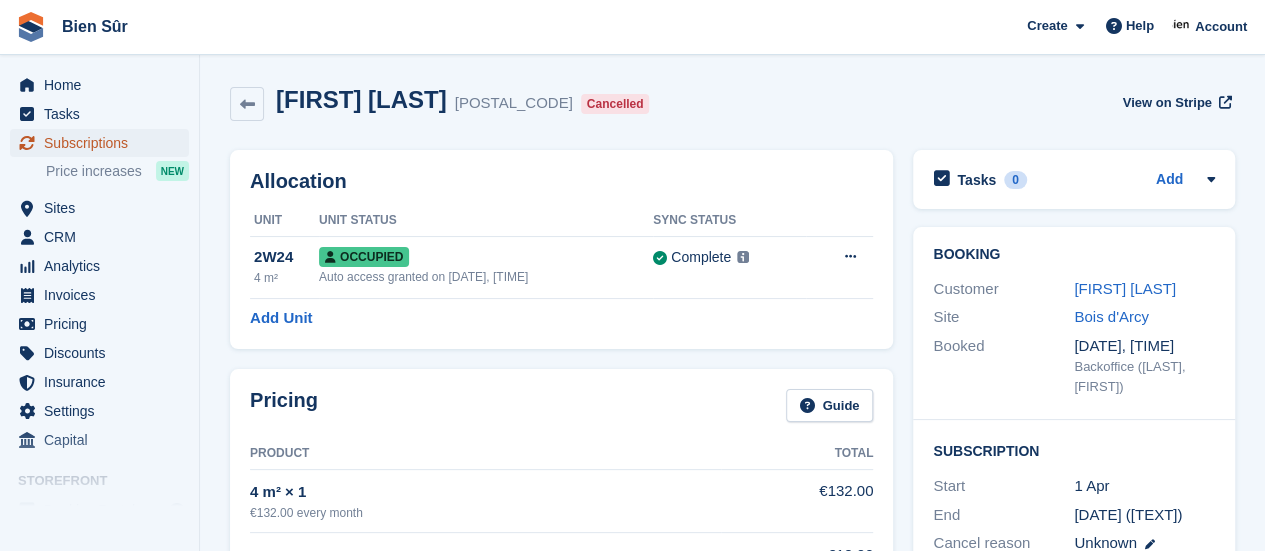 click on "Subscriptions" at bounding box center [104, 143] 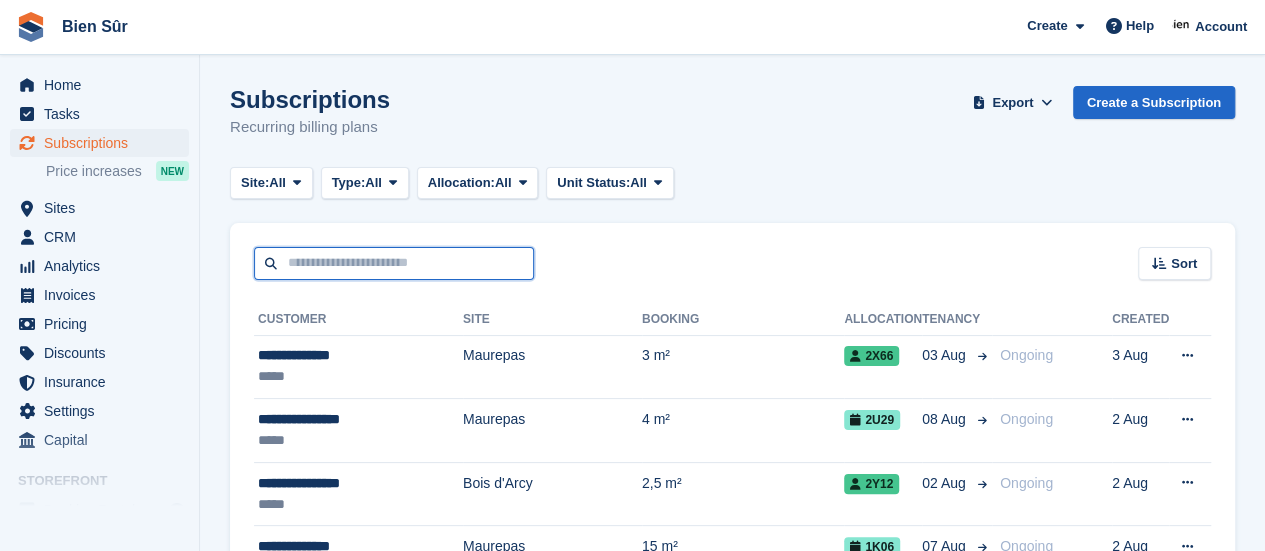 click at bounding box center (394, 263) 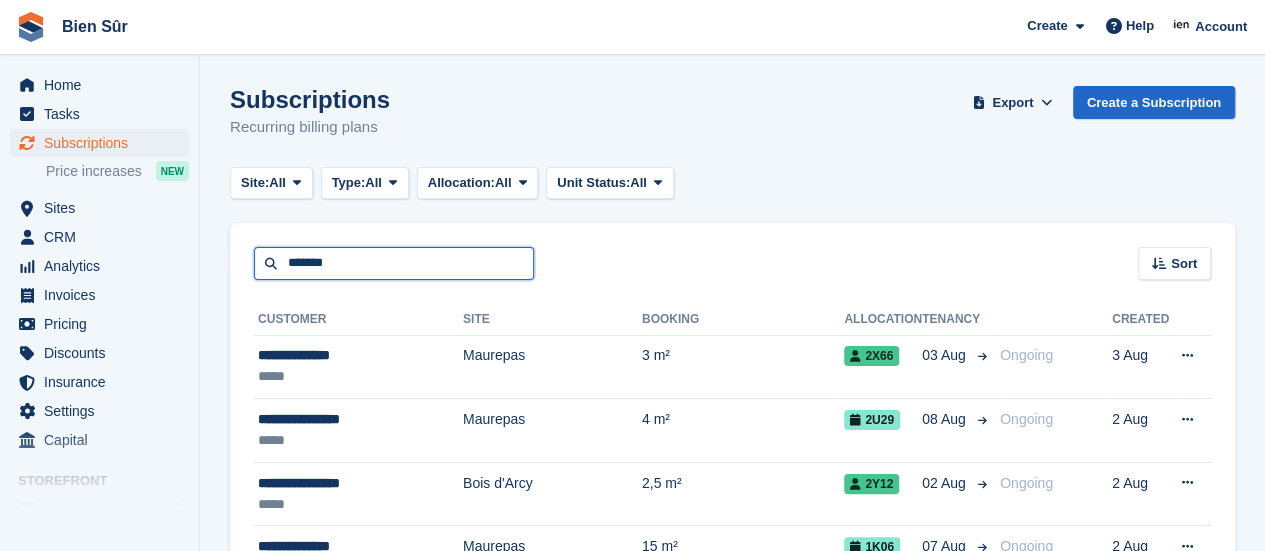 type on "******" 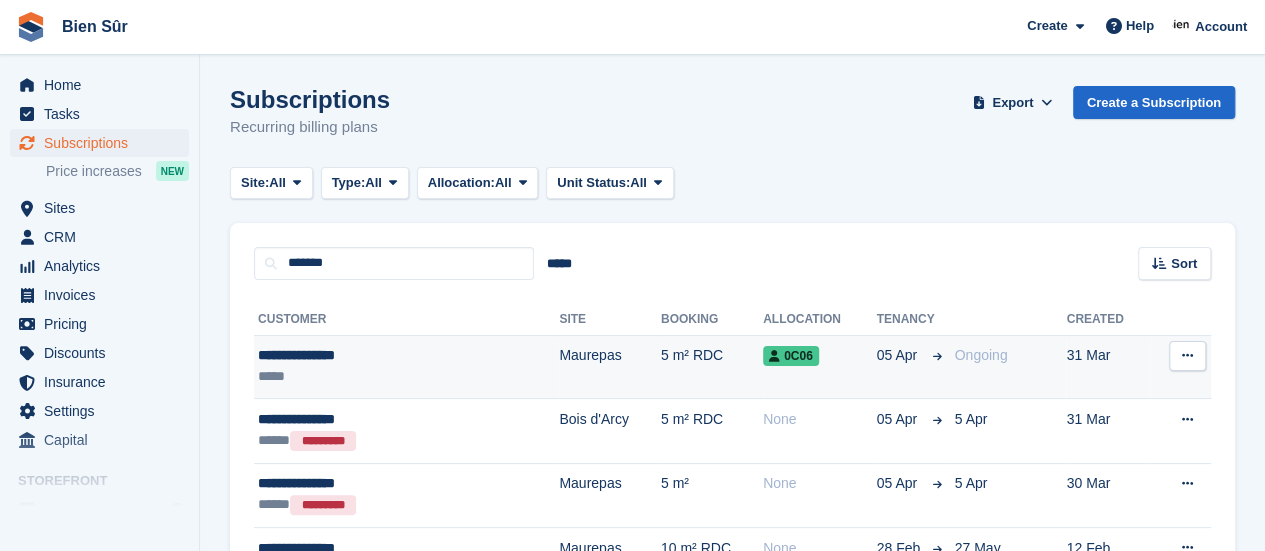 click on "**********" at bounding box center (360, 355) 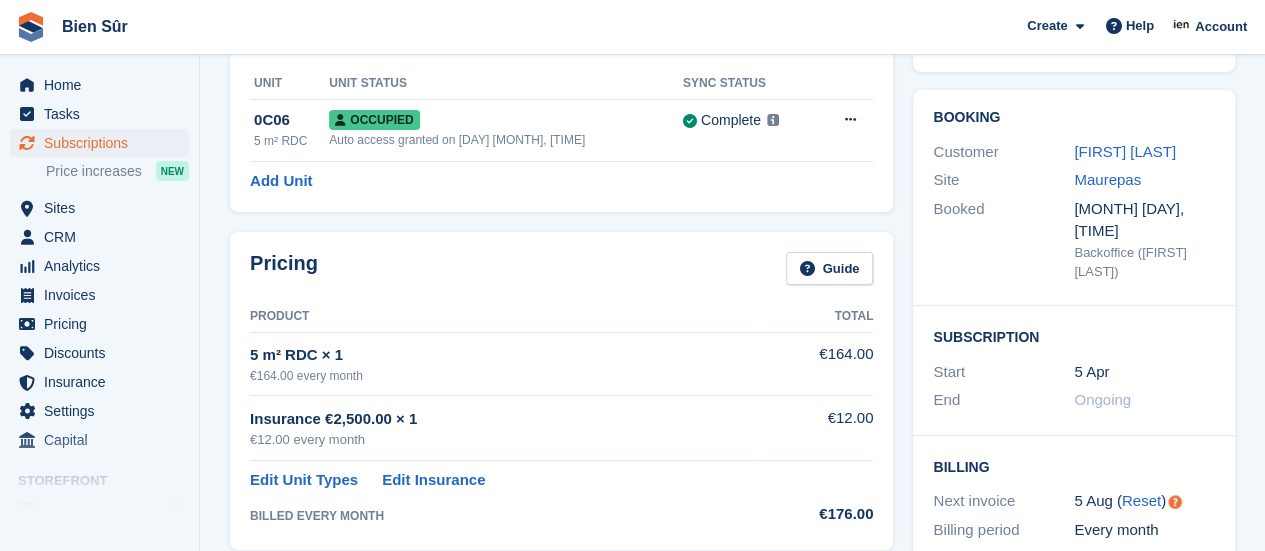 scroll, scrollTop: 0, scrollLeft: 0, axis: both 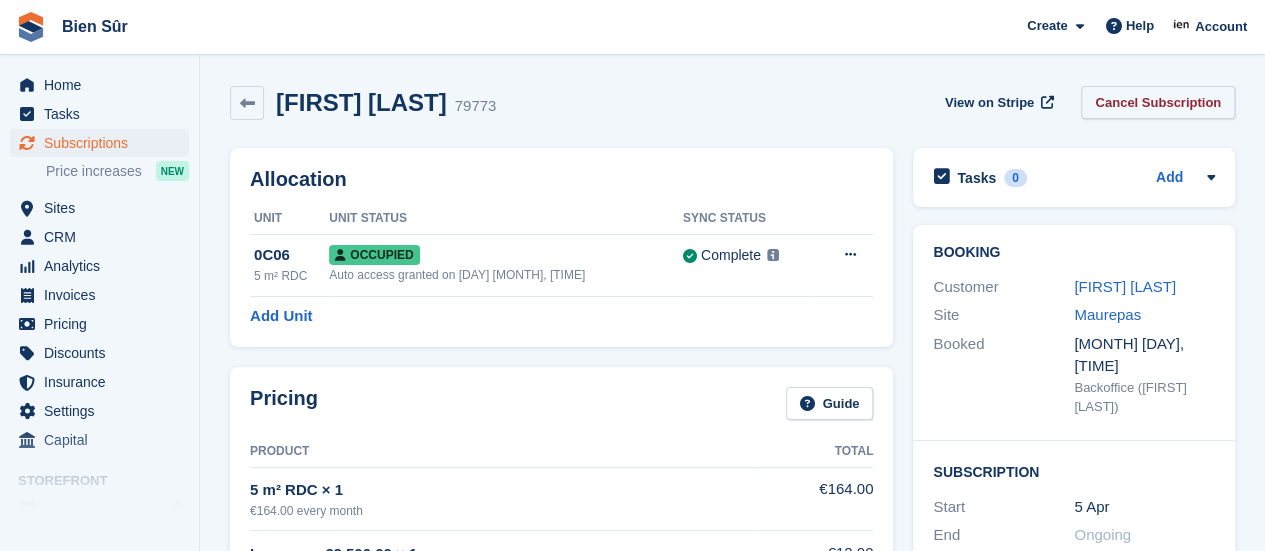 click on "Cancel Subscription" at bounding box center (1158, 102) 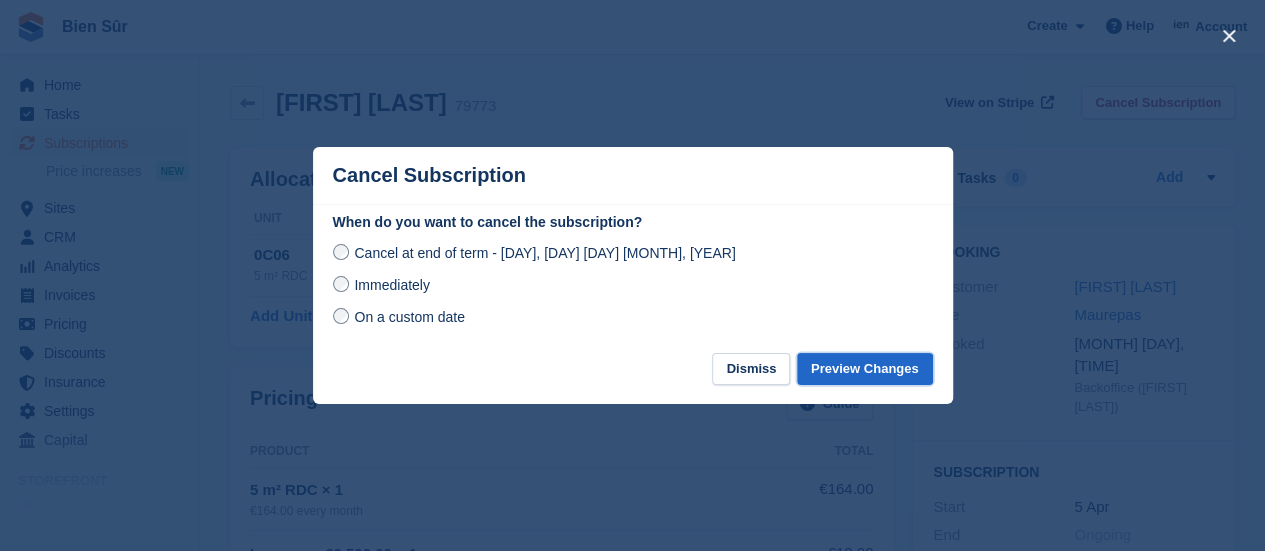 click on "Preview Changes" at bounding box center (865, 369) 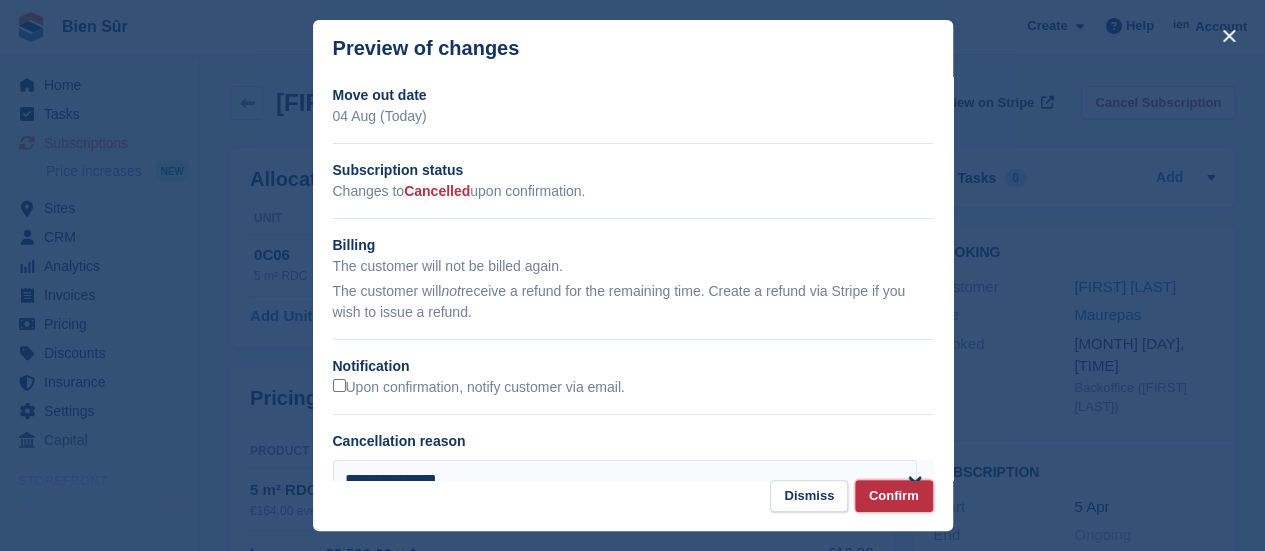 click on "Confirm" at bounding box center (894, 496) 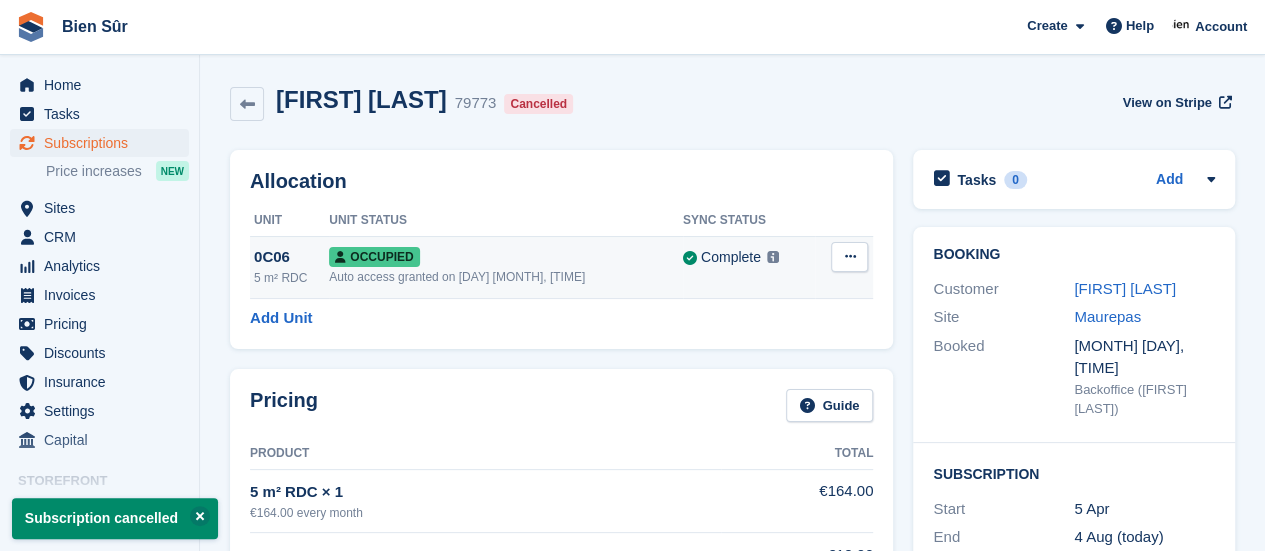 click at bounding box center [849, 256] 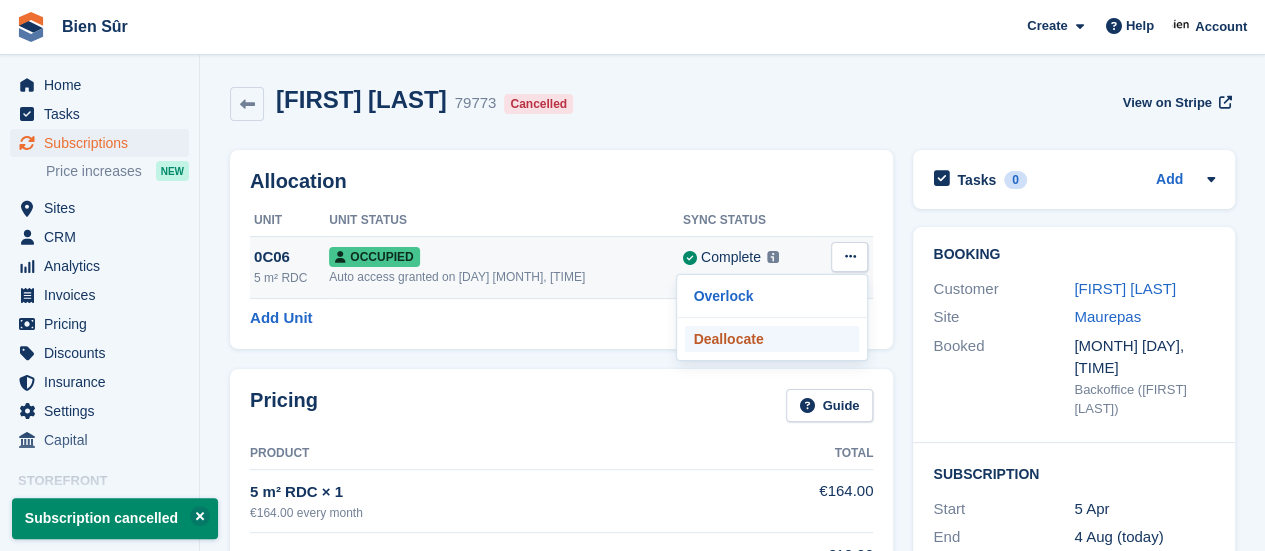 click on "Deallocate" at bounding box center [772, 339] 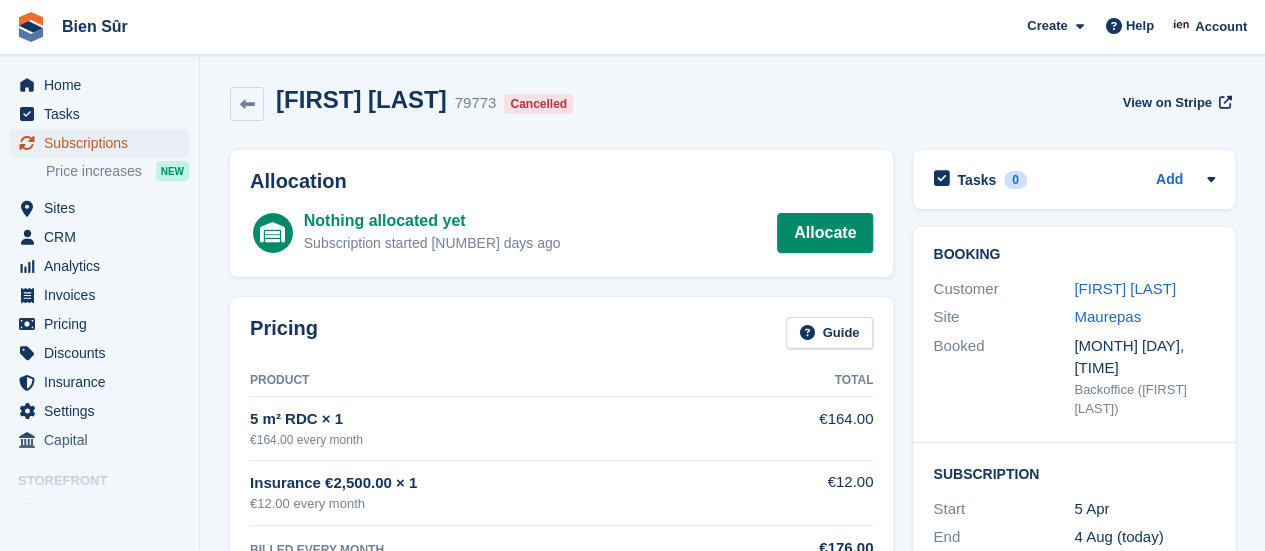 click on "Subscriptions" at bounding box center [104, 143] 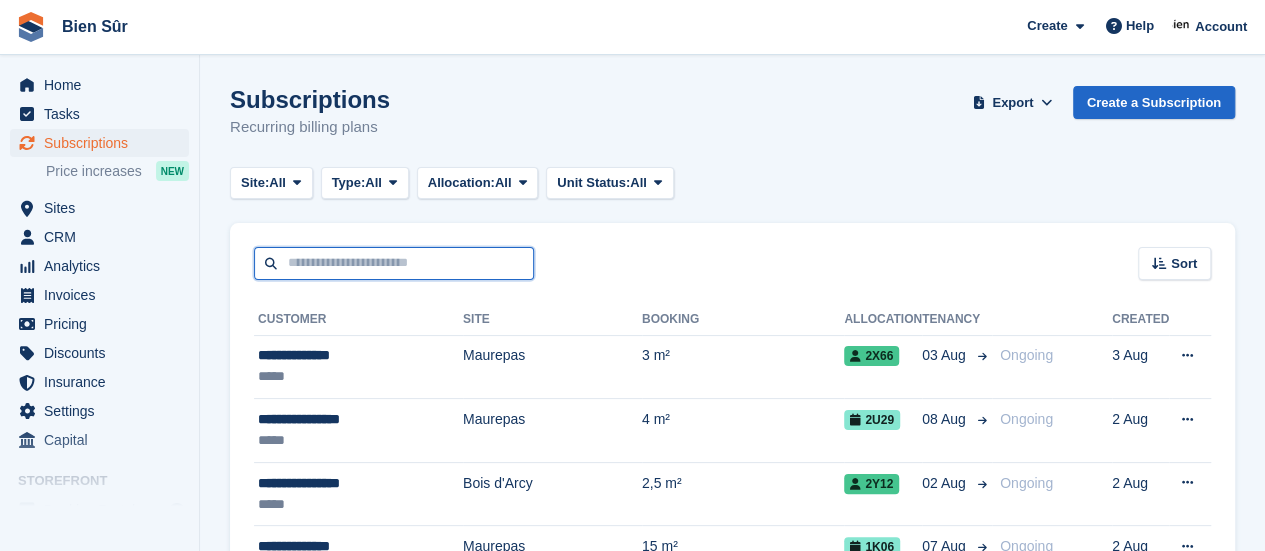 click at bounding box center [394, 263] 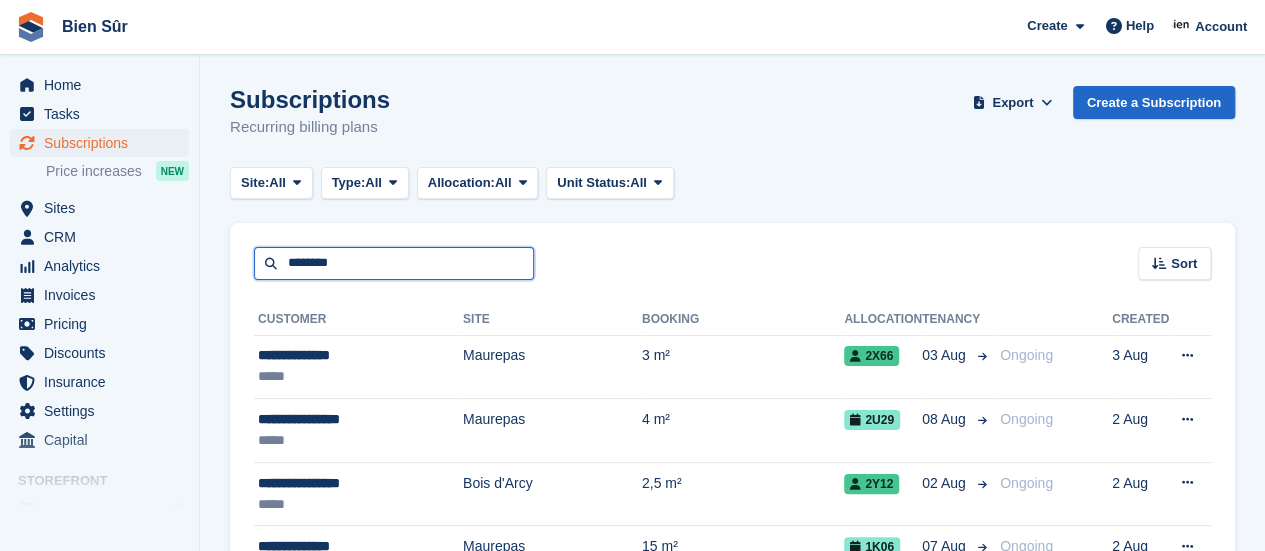 type on "********" 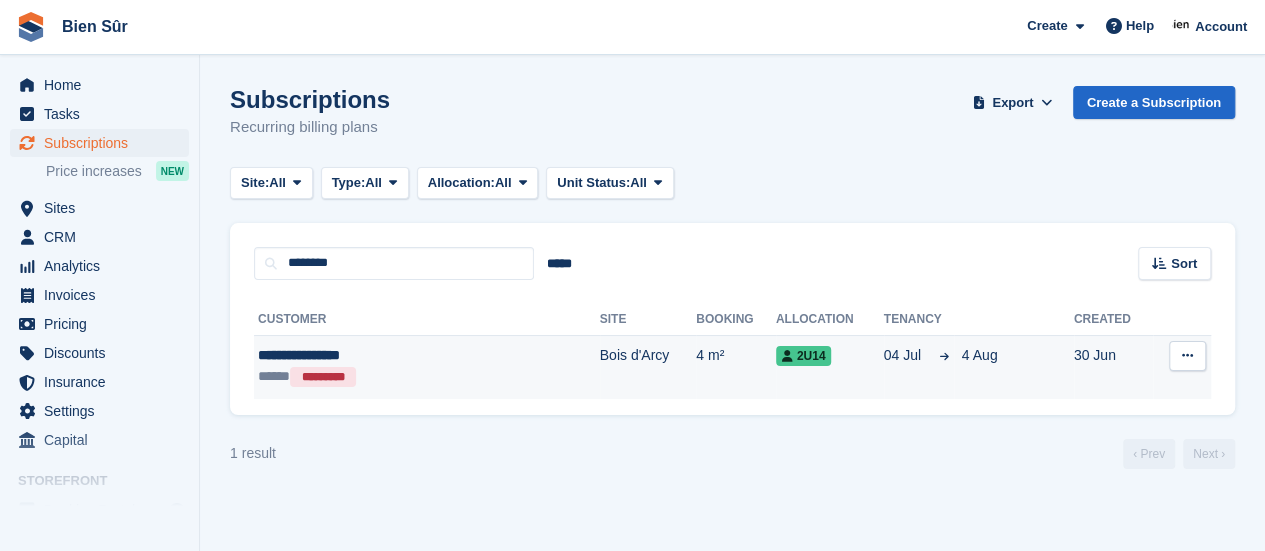 click on "Bois d'Arcy" at bounding box center (648, 367) 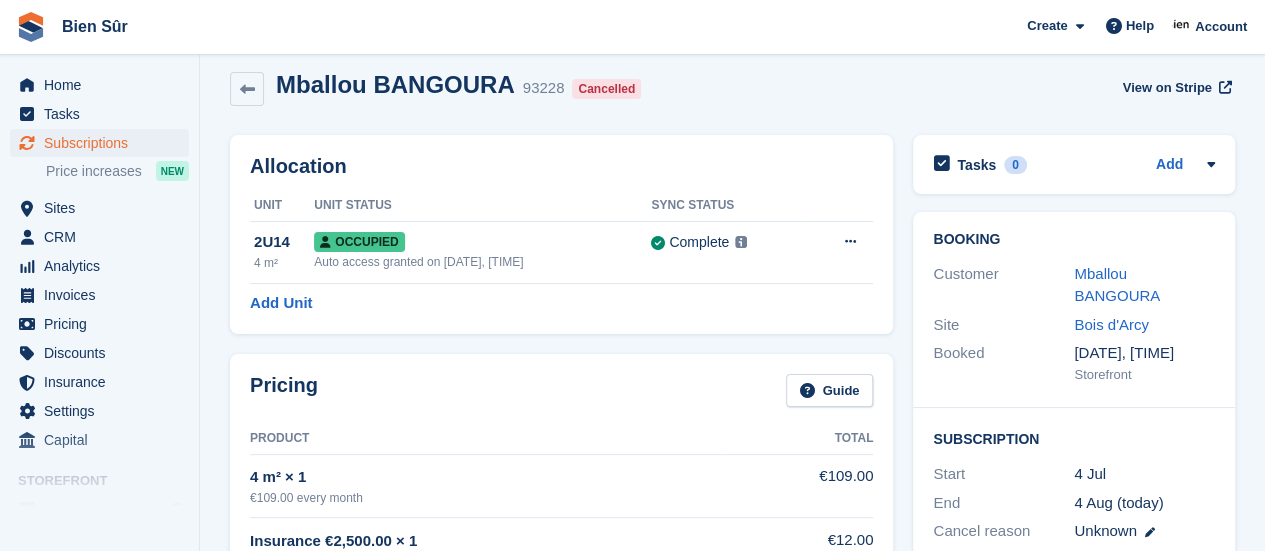 scroll, scrollTop: 0, scrollLeft: 0, axis: both 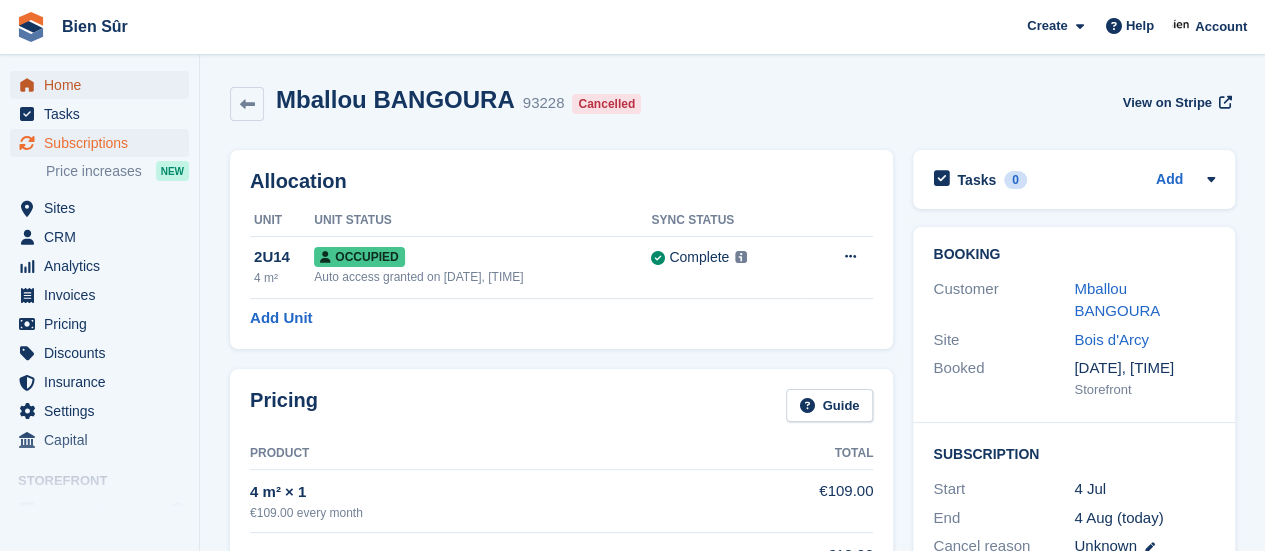 click on "Home" at bounding box center [104, 85] 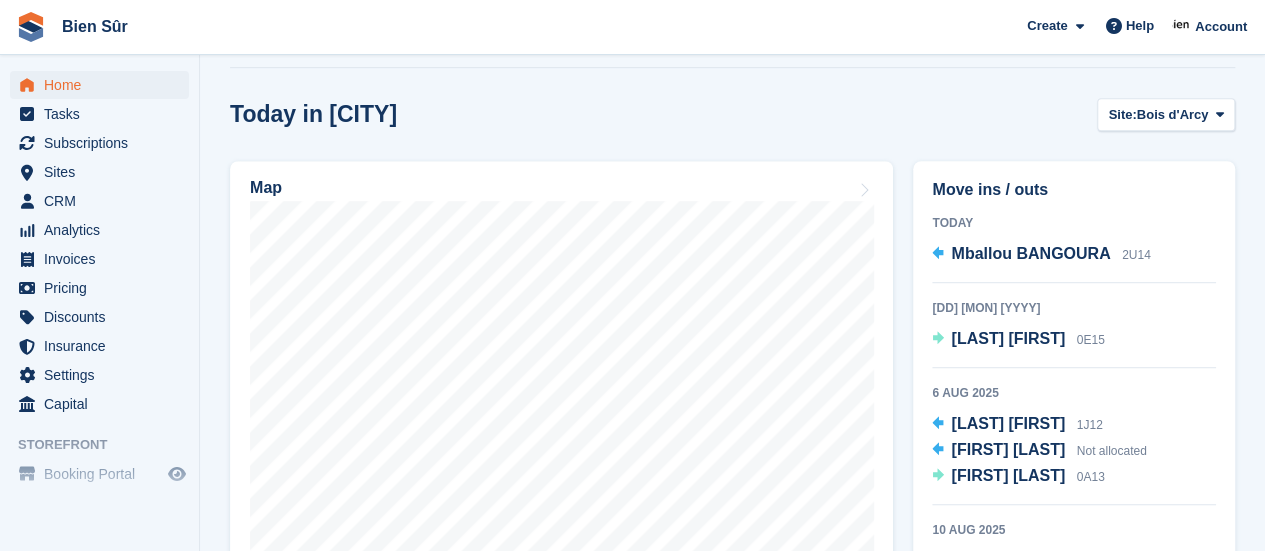 scroll, scrollTop: 500, scrollLeft: 0, axis: vertical 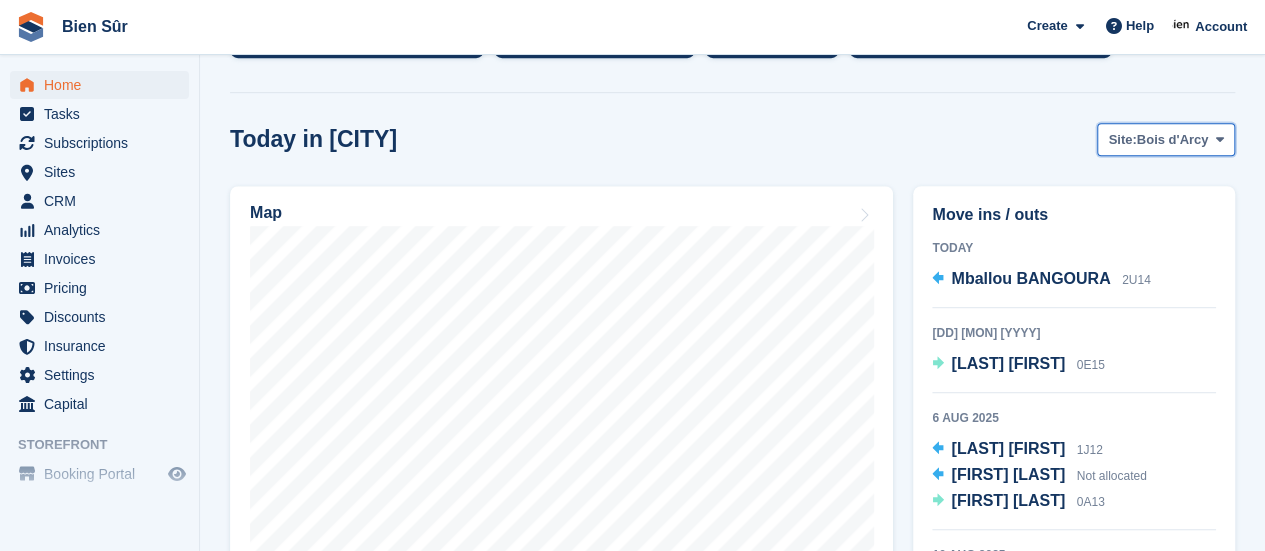 click at bounding box center [1220, 139] 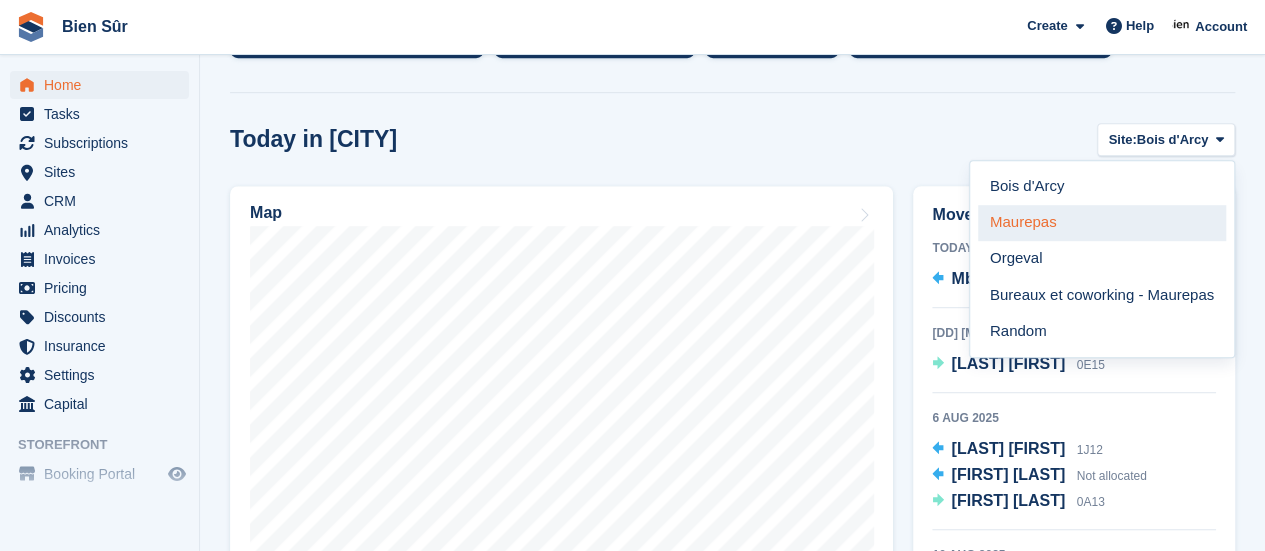 click on "Maurepas" at bounding box center (1102, 223) 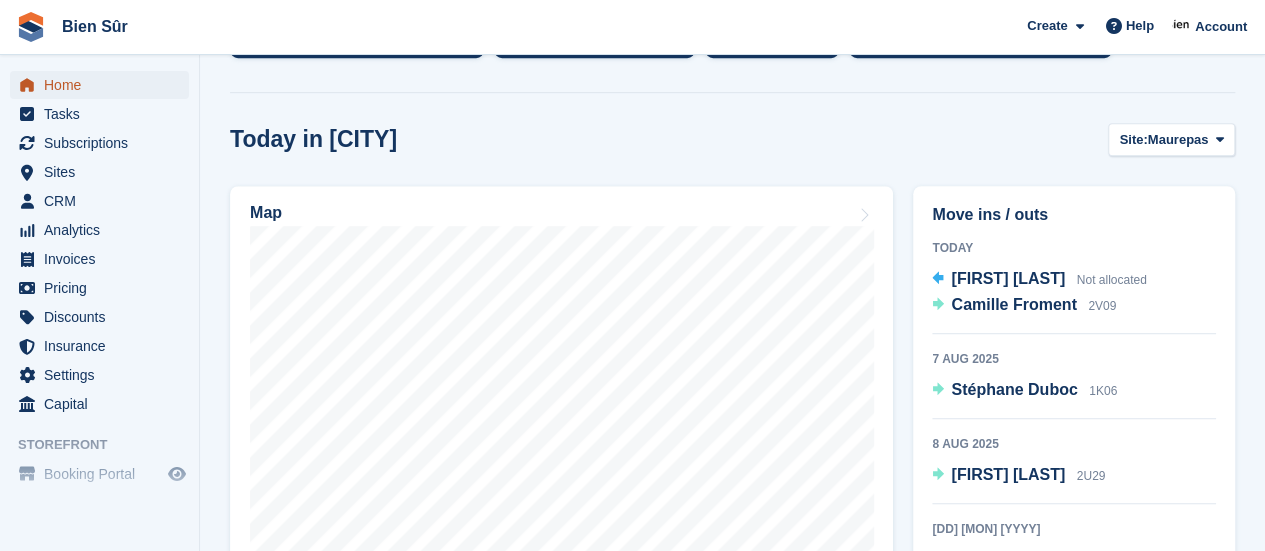 click on "Home" at bounding box center (104, 85) 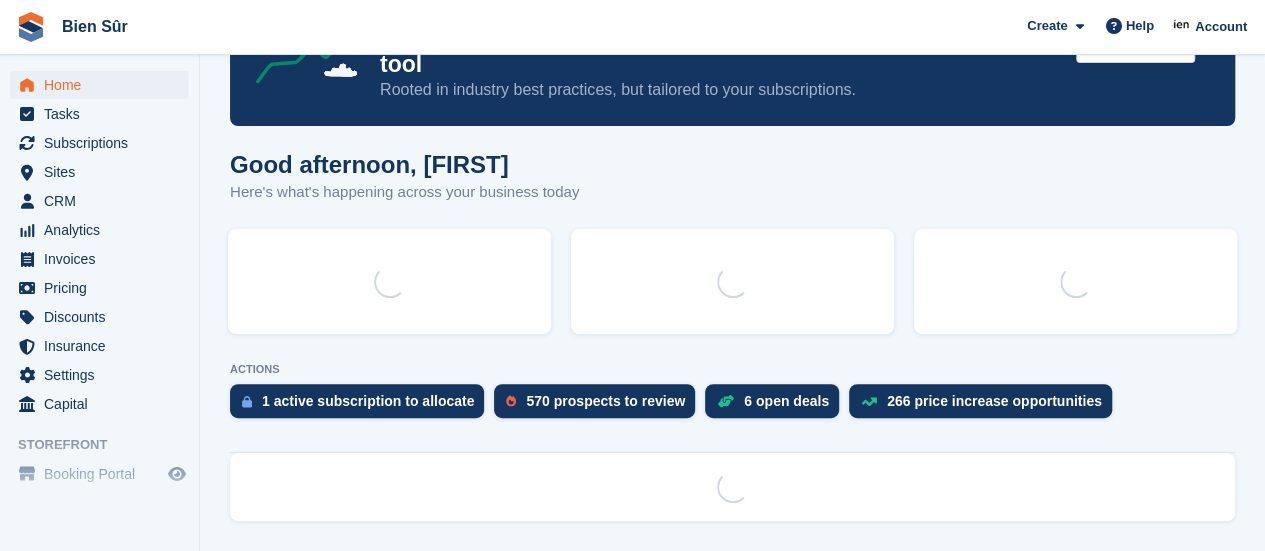 scroll, scrollTop: 0, scrollLeft: 0, axis: both 